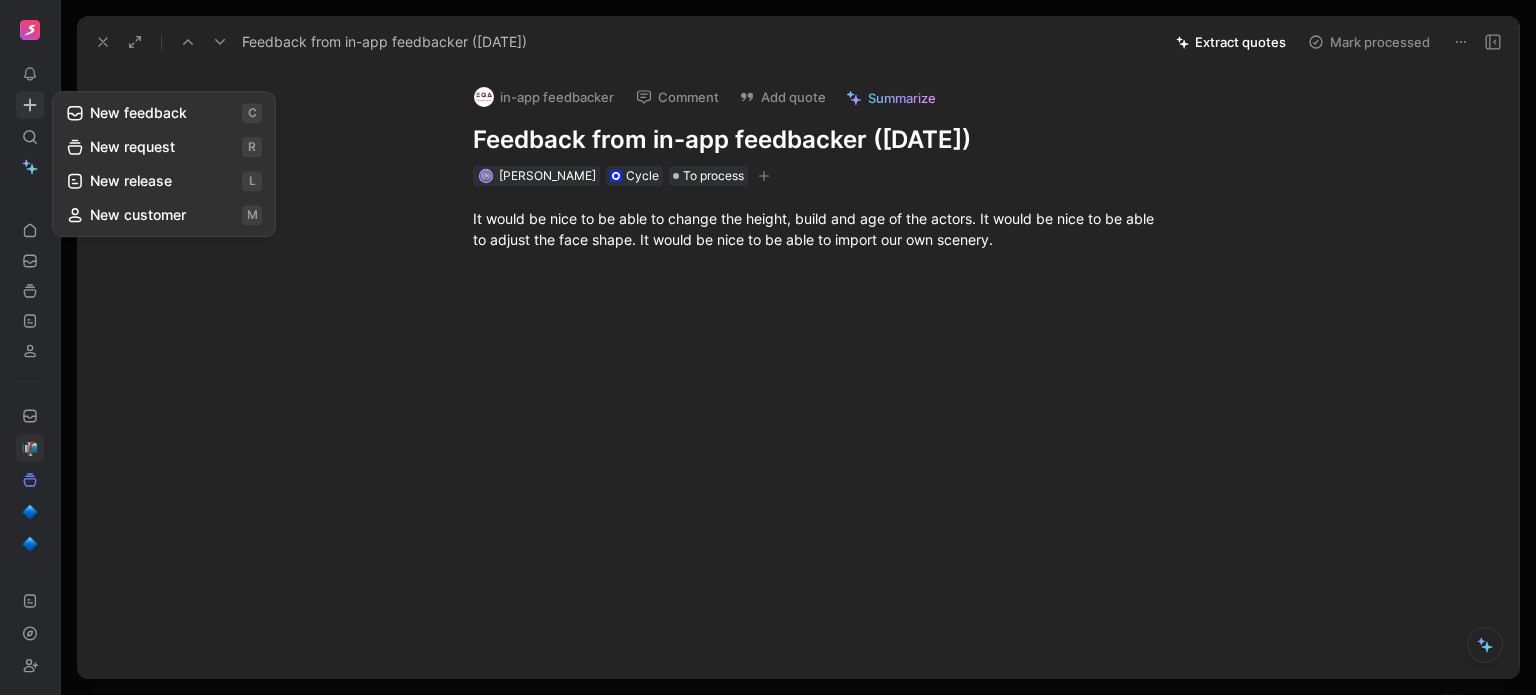 scroll, scrollTop: 0, scrollLeft: 0, axis: both 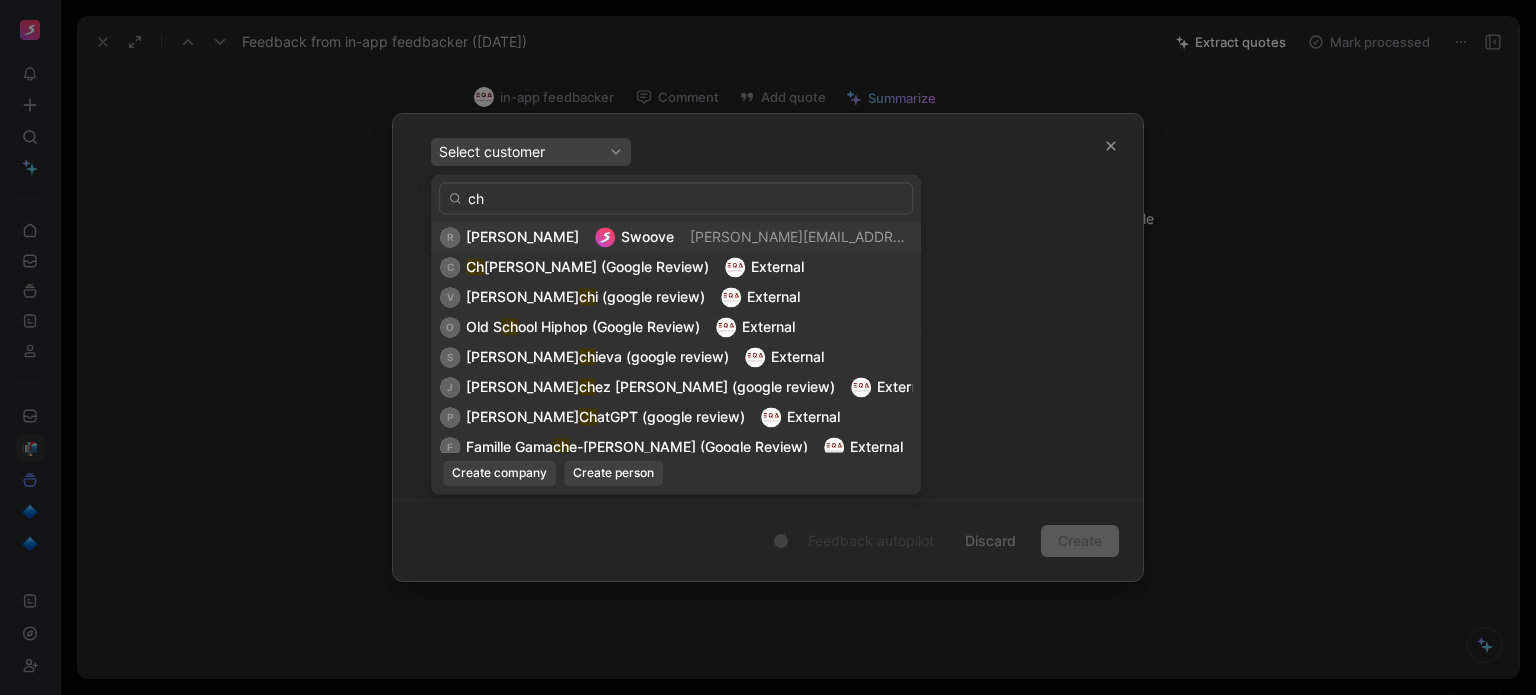 type on "c" 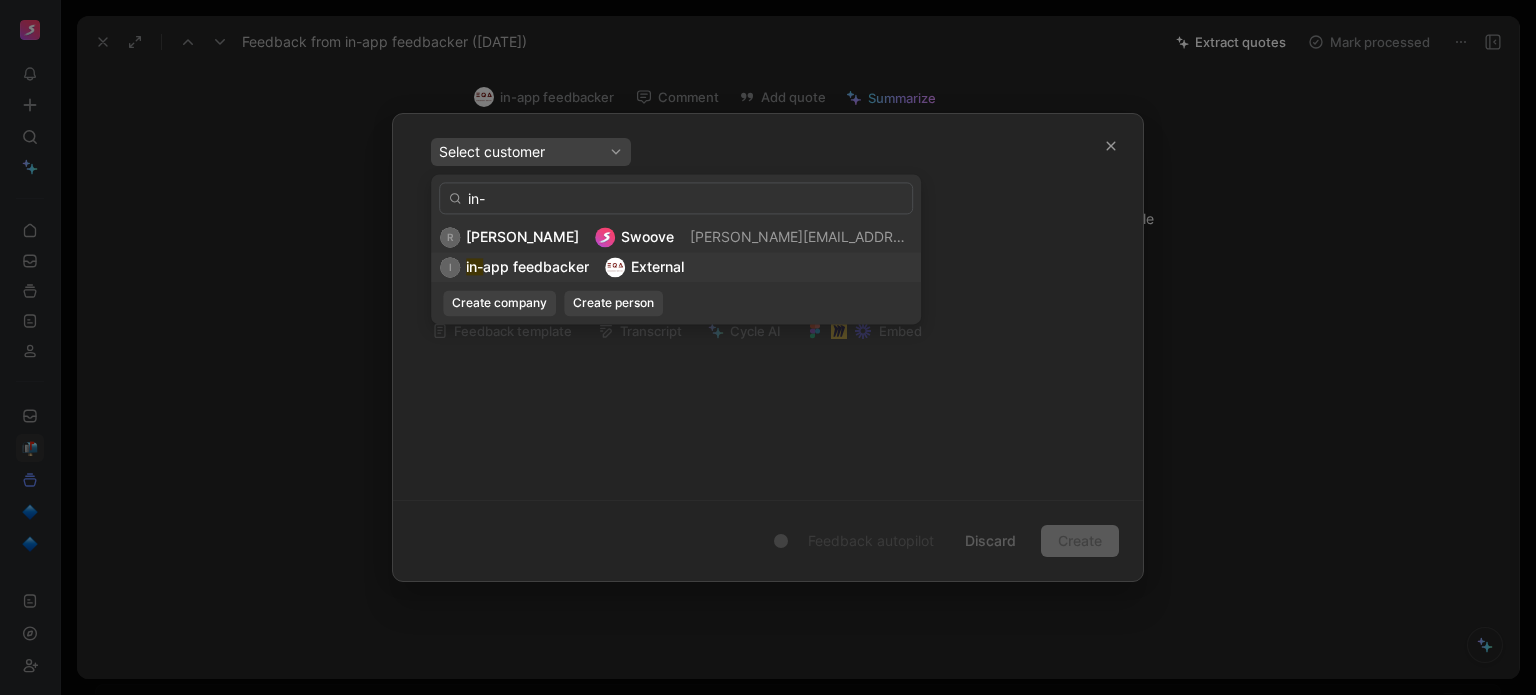 type on "in-" 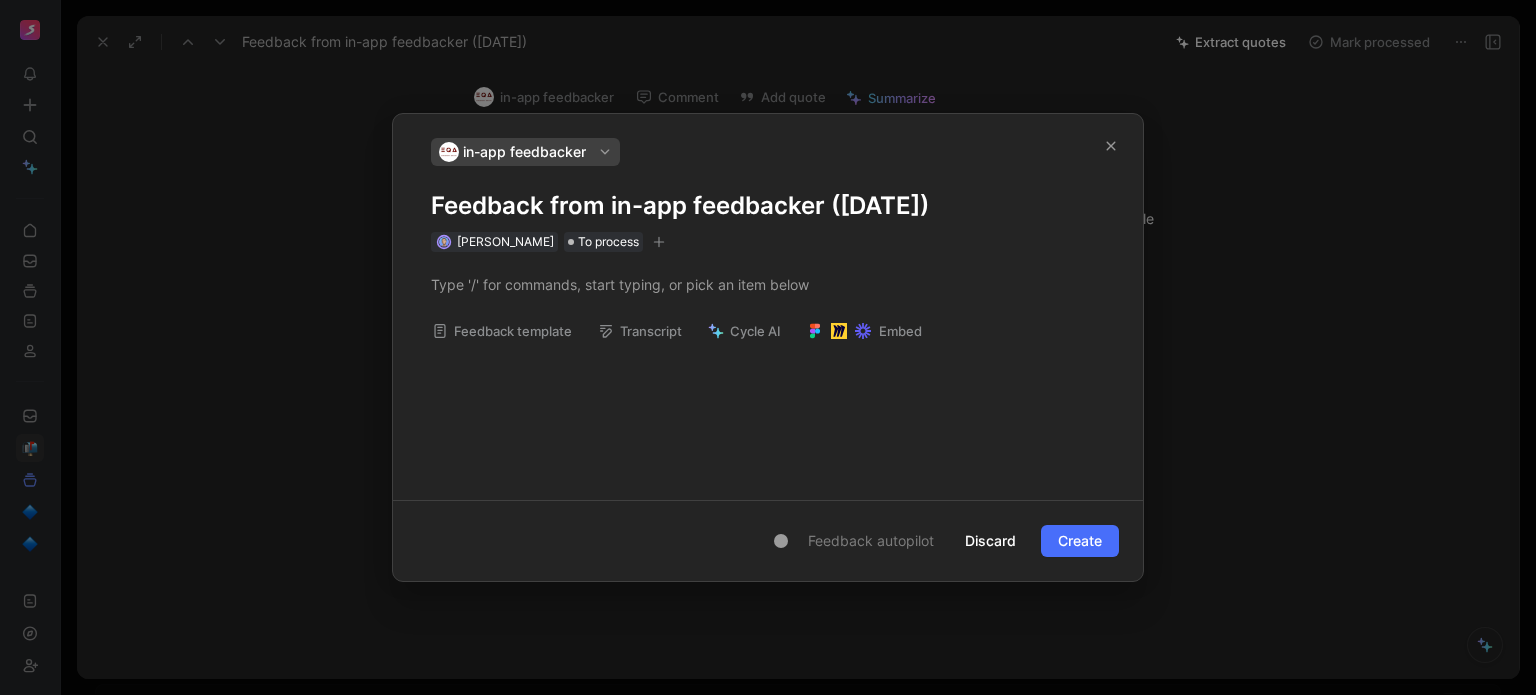 type 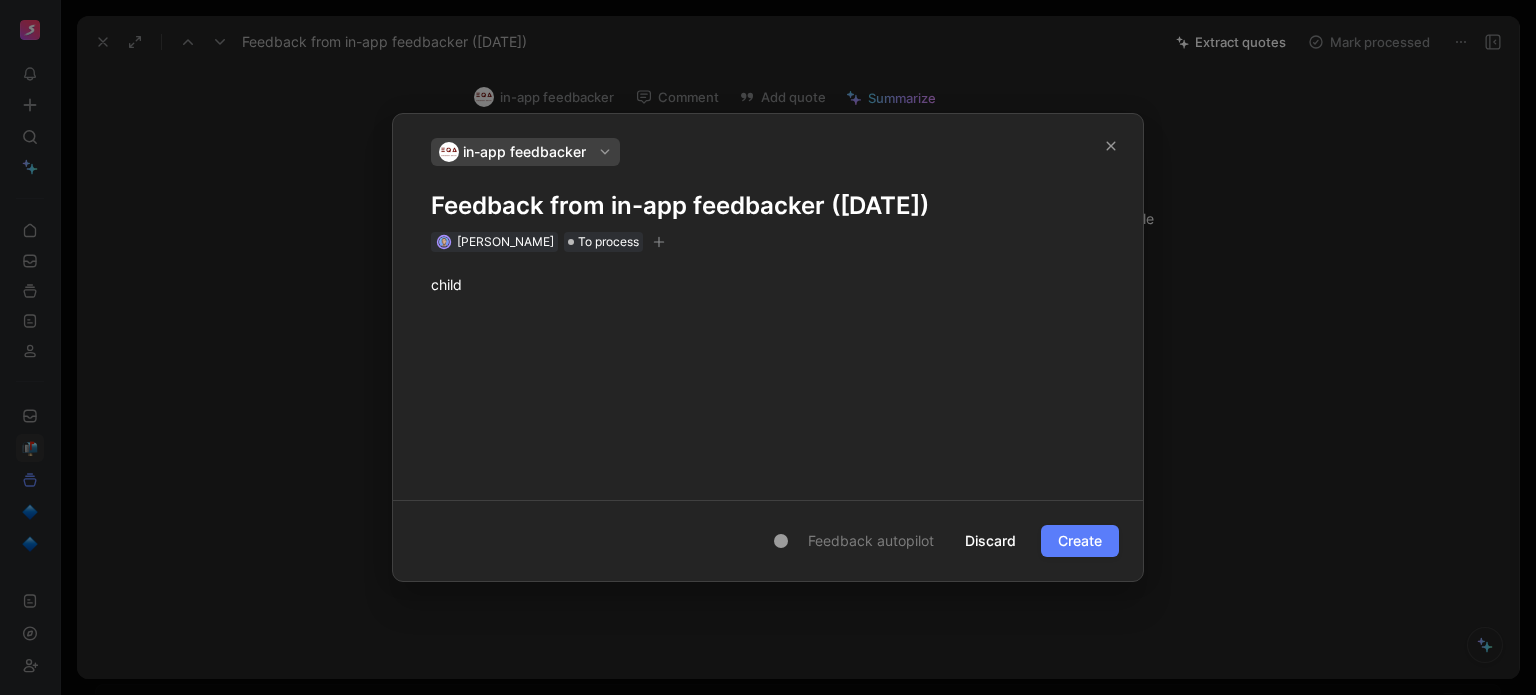 click on "Create" at bounding box center (1080, 541) 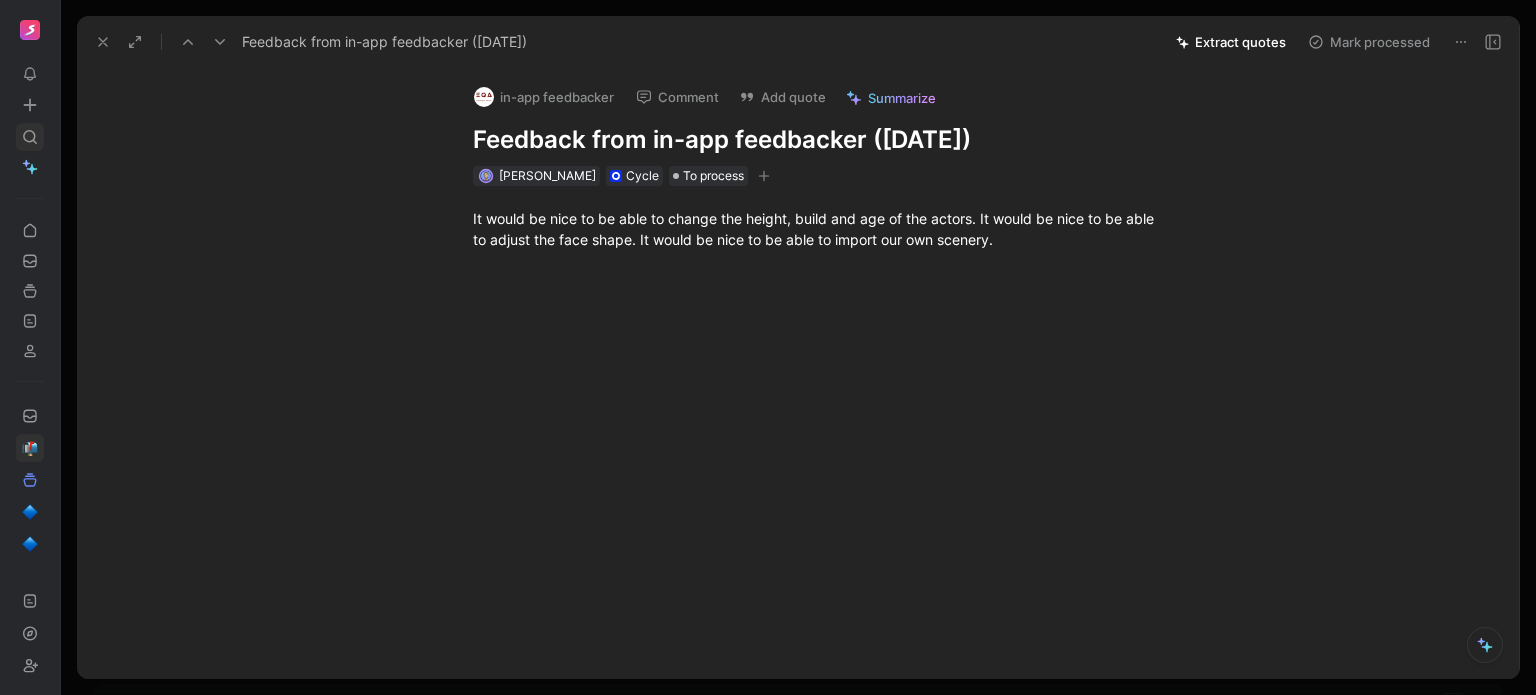 click 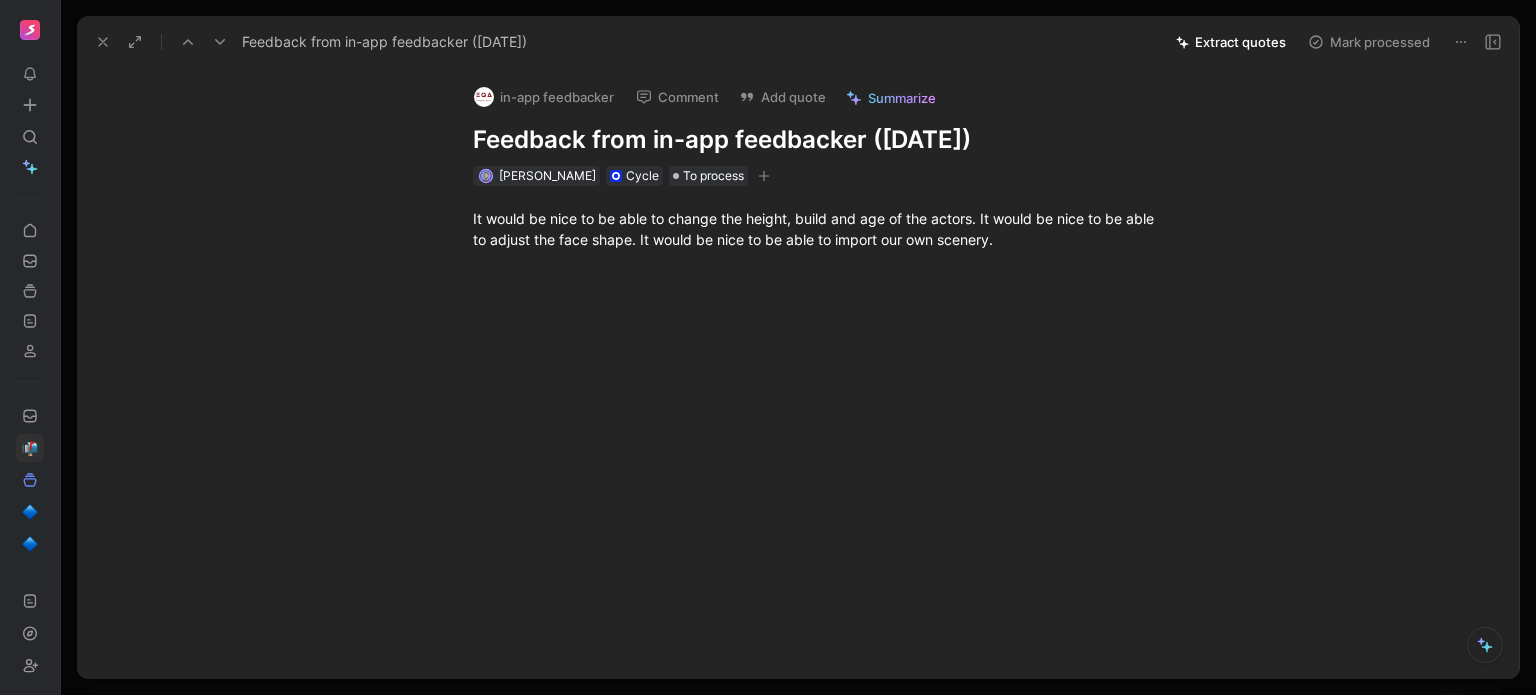 click on "To pick up a draggable item, press the space bar.
While dragging, use the arrow keys to move the item.
Press space again to drop the item in its new position, or press escape to cancel.
Enable changelog Feedback Views All Main section Settings To process 15+ Feedback from in-app feedbacker ([DATE]) Feedback from in-app feedbacker ([DATE]) Feedback from in-app feedbacker ([DATE]) Feedback from in-app feedbacker ([DATE]) Feedback from in-app feedbacker ([DATE]) Feedback from in-app feedbacker ([DATE]) Feedback from in-app feedbacker ([DATE]) Feedback from in-app feedbacker ([DATE]) Feedback from in-app feedbacker ([DATE]) Feedback from in-app feedbacker ([DATE]) Feedback from in-app feedbacker ([DATE]) Feedback from in-app feedbacker ([DATE]) Feedback from in-app feedbacker ([DATE]) Feedback from in-app feedbacker ([DATE]) Feedback from in-app feedbacker ([DATE]) Load 15 more Processing 9 1" at bounding box center [768, 347] 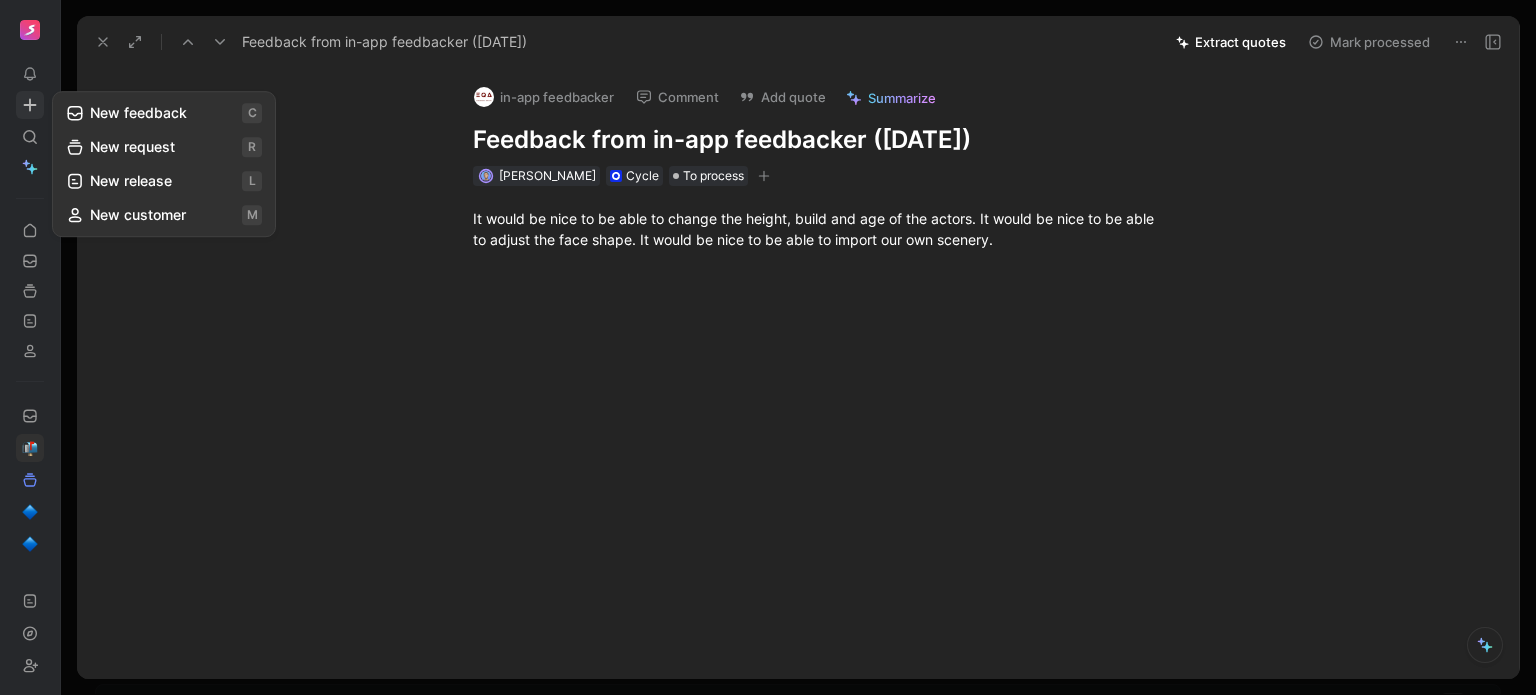 click 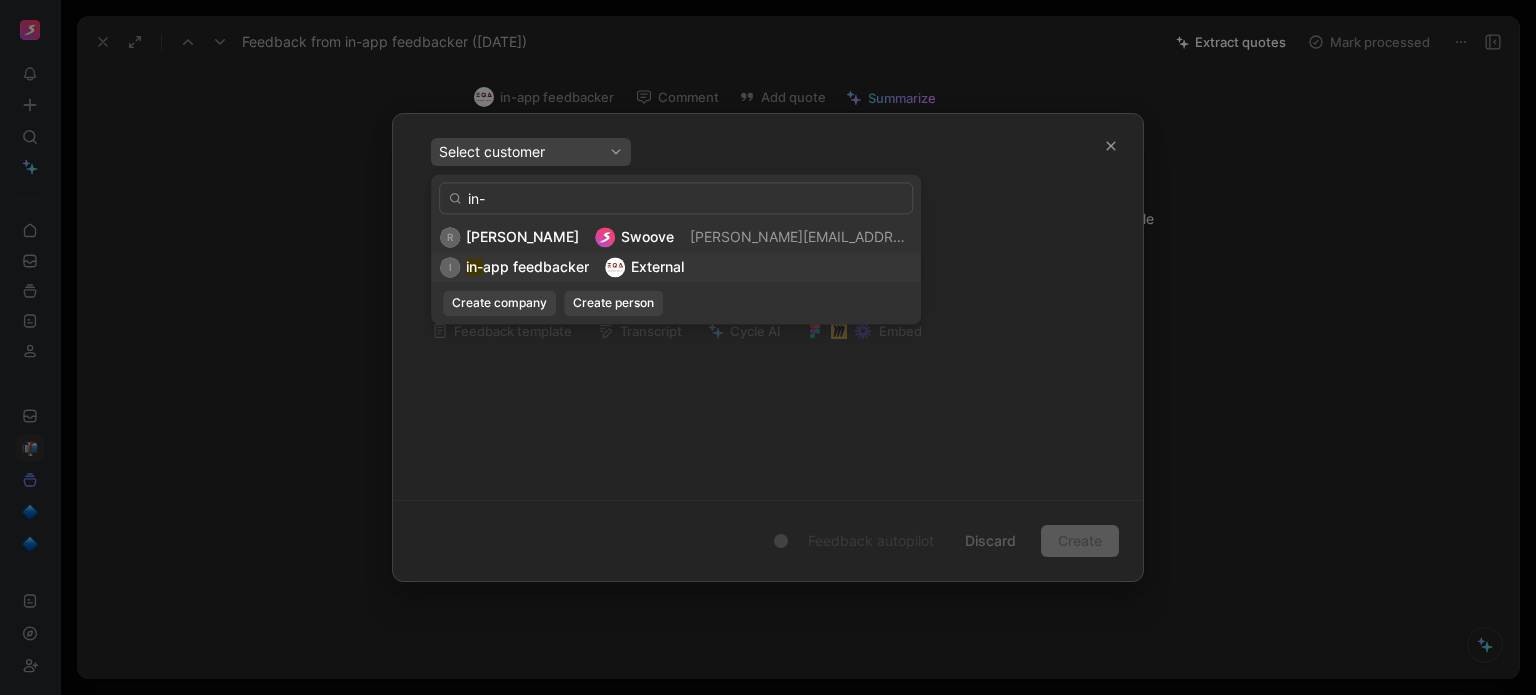 type on "in-" 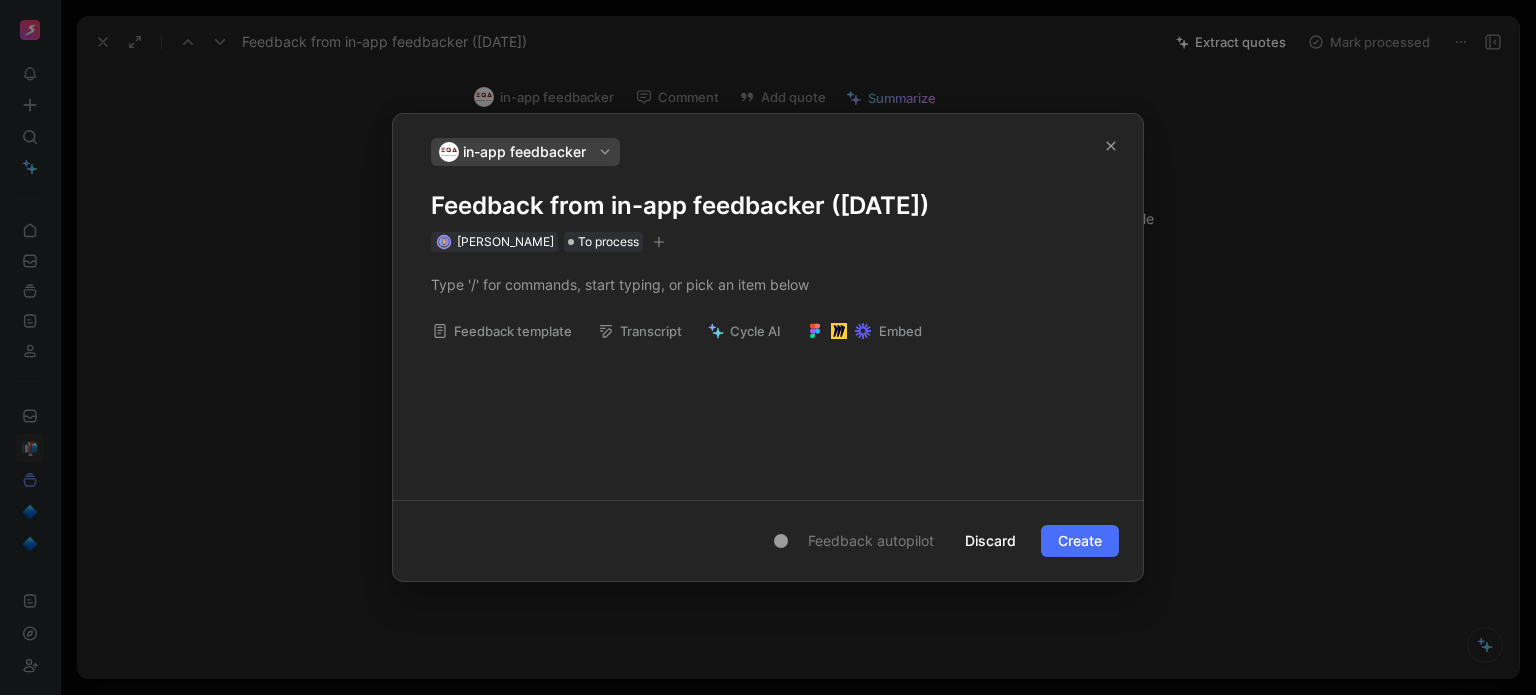 type 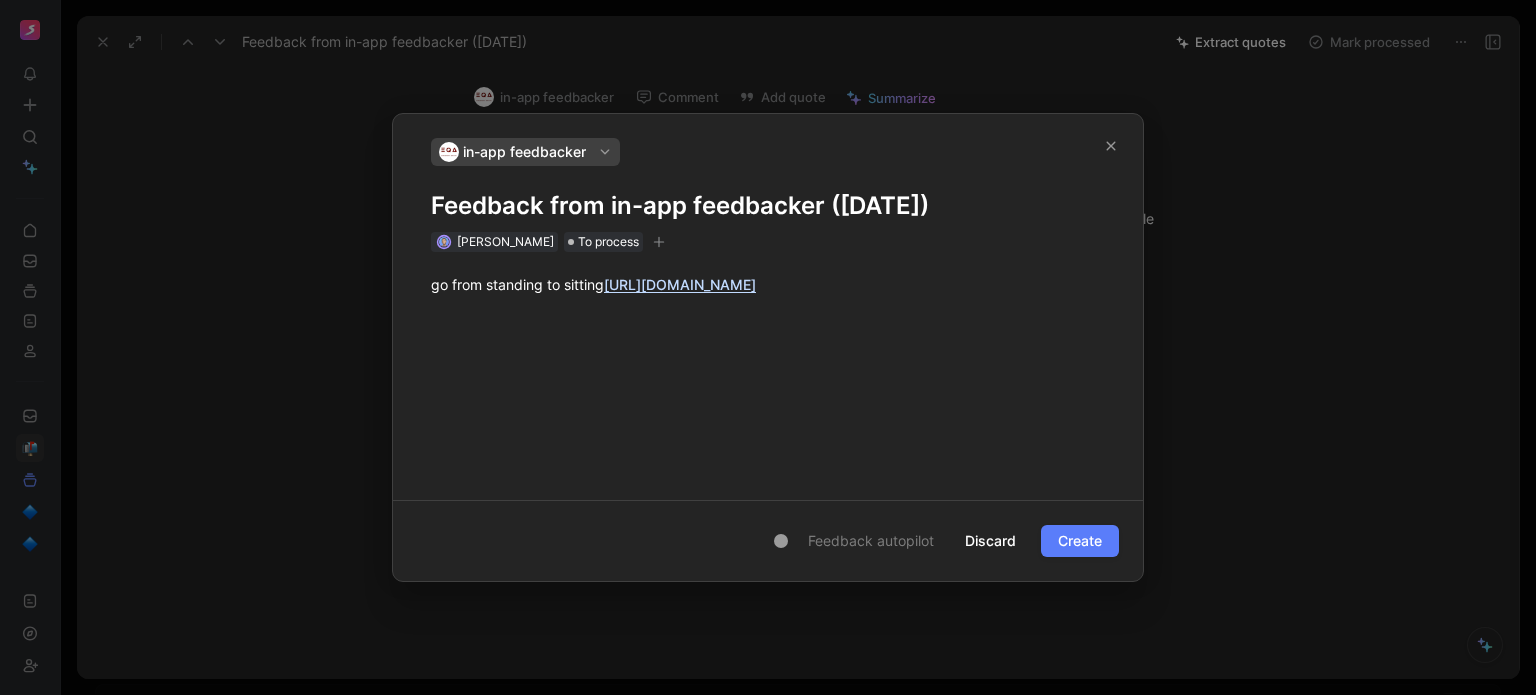 click on "Create" at bounding box center [1080, 541] 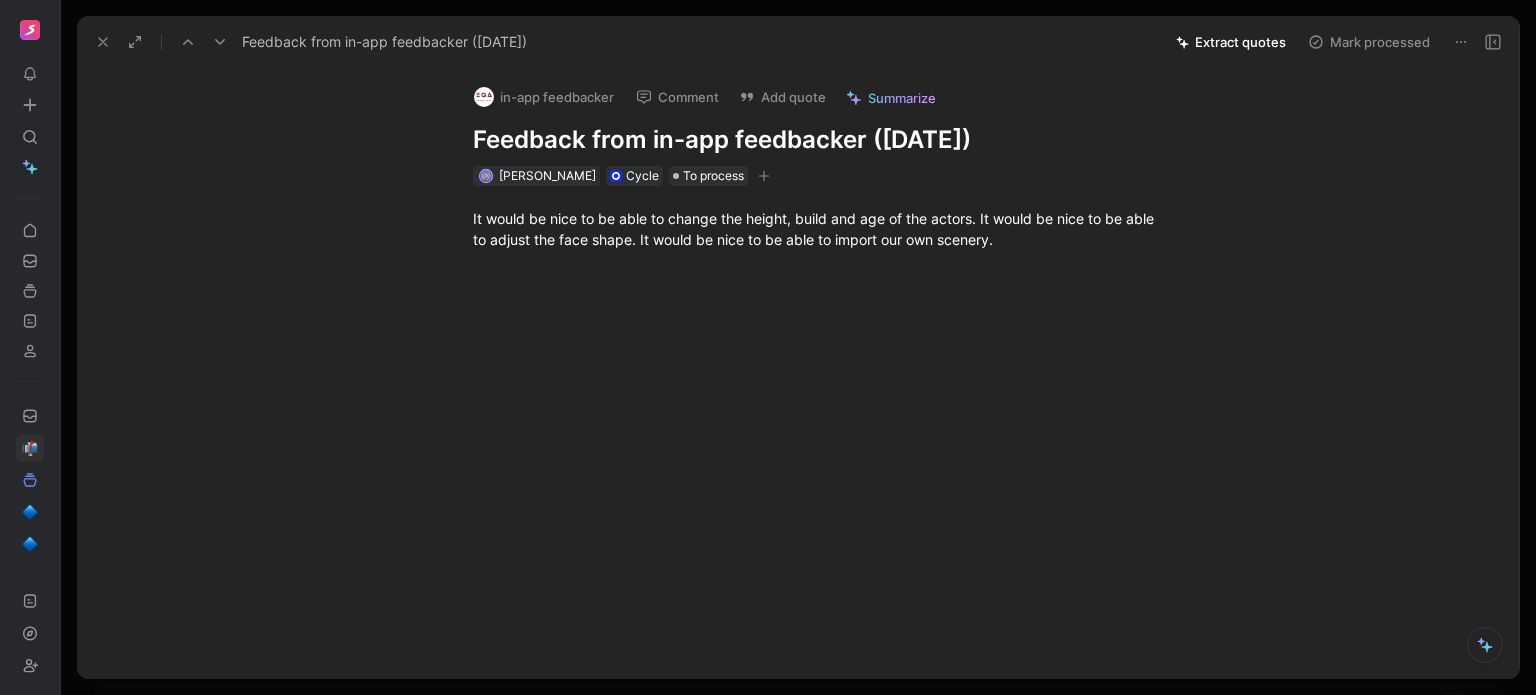 click 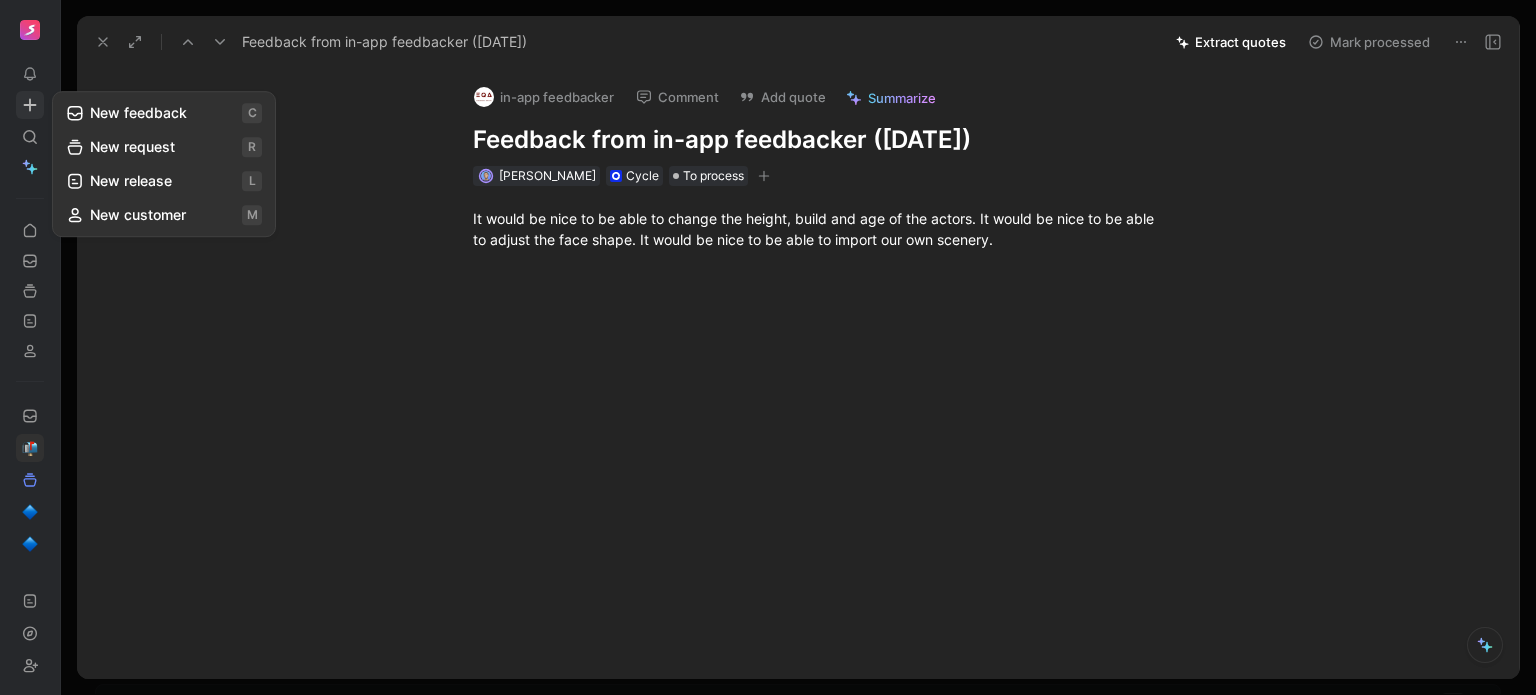 click on "New feedback c" at bounding box center (164, 113) 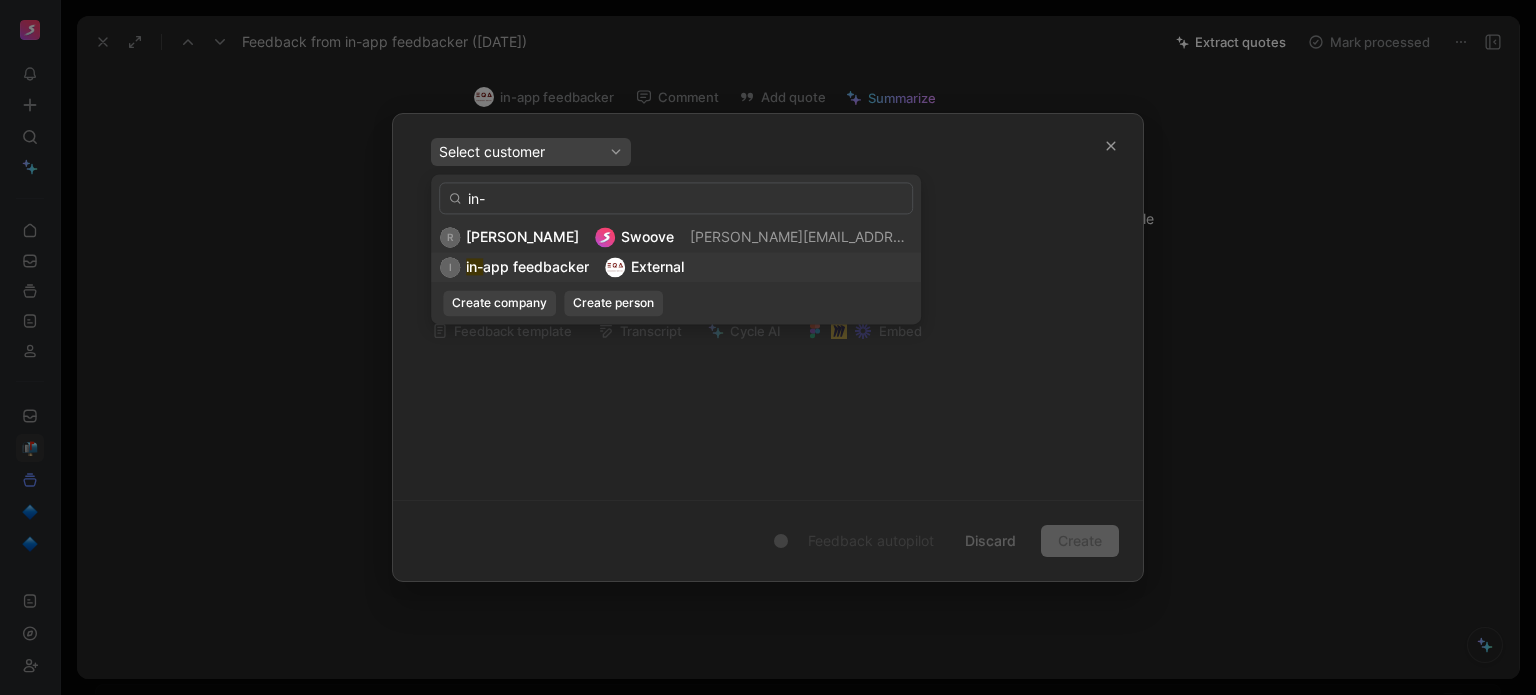 type on "in-" 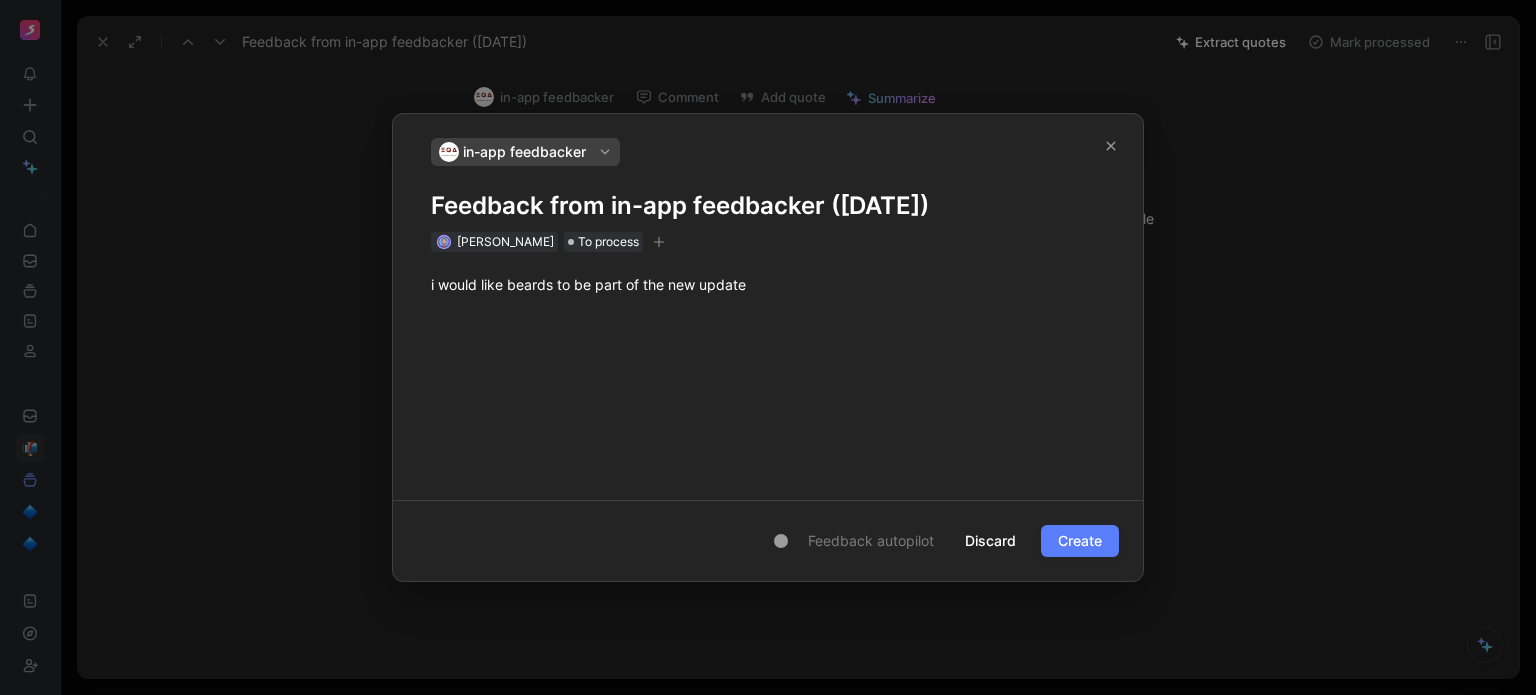 click on "Create" at bounding box center [1080, 541] 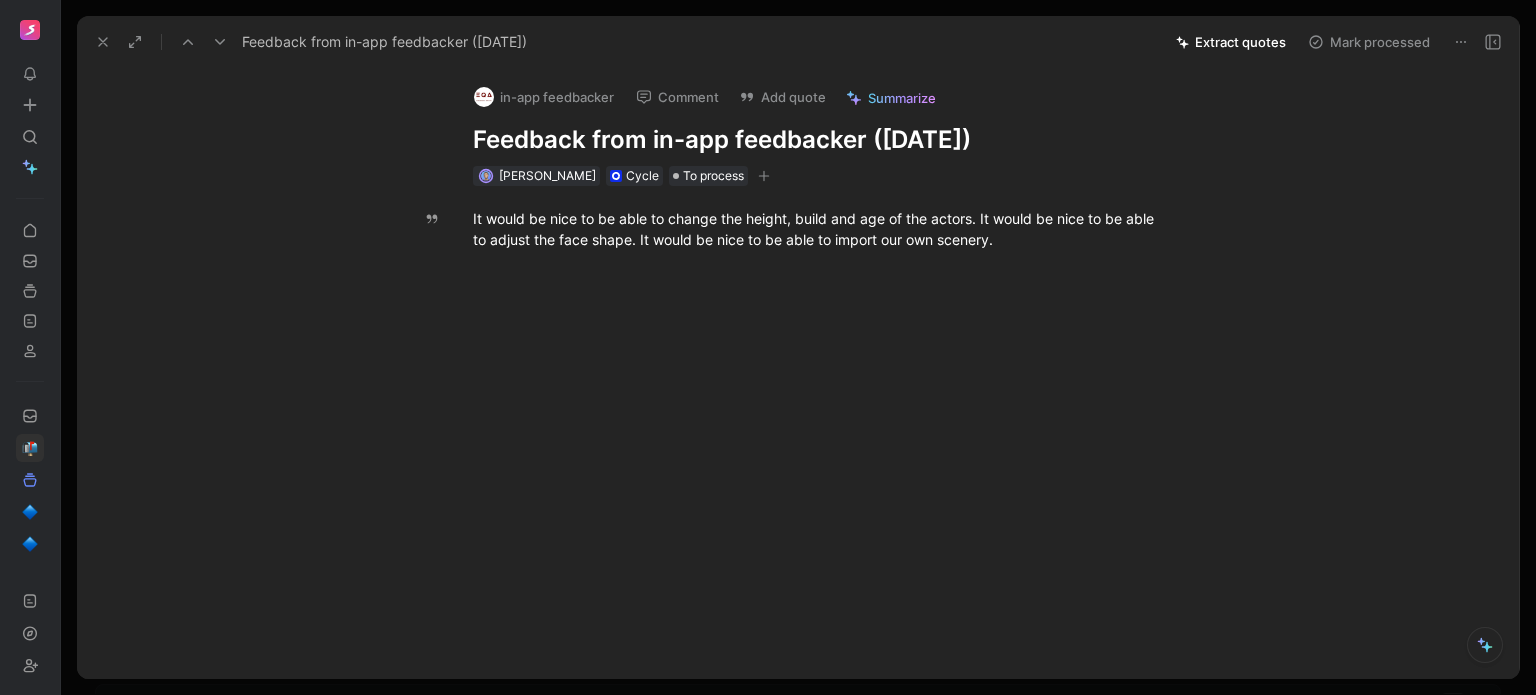 click 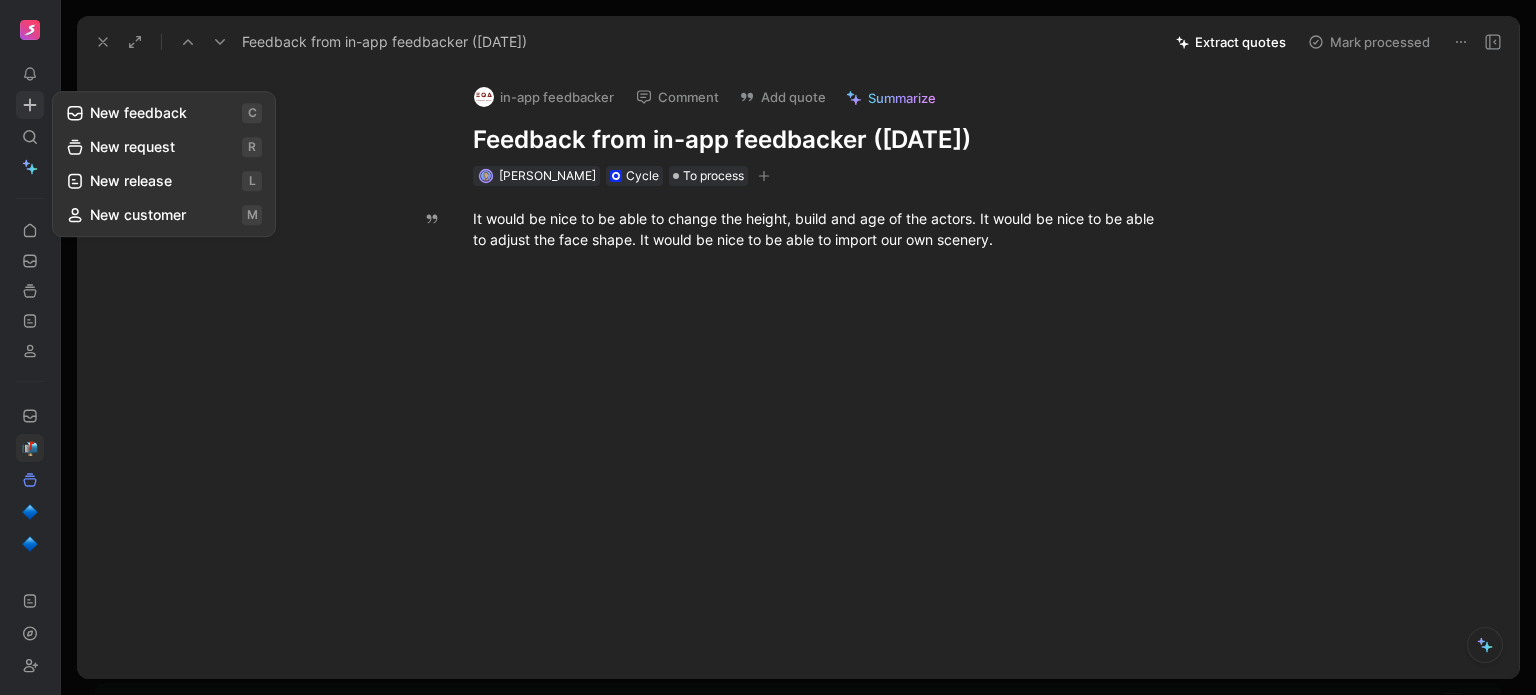 click on "New feedback c" at bounding box center [164, 113] 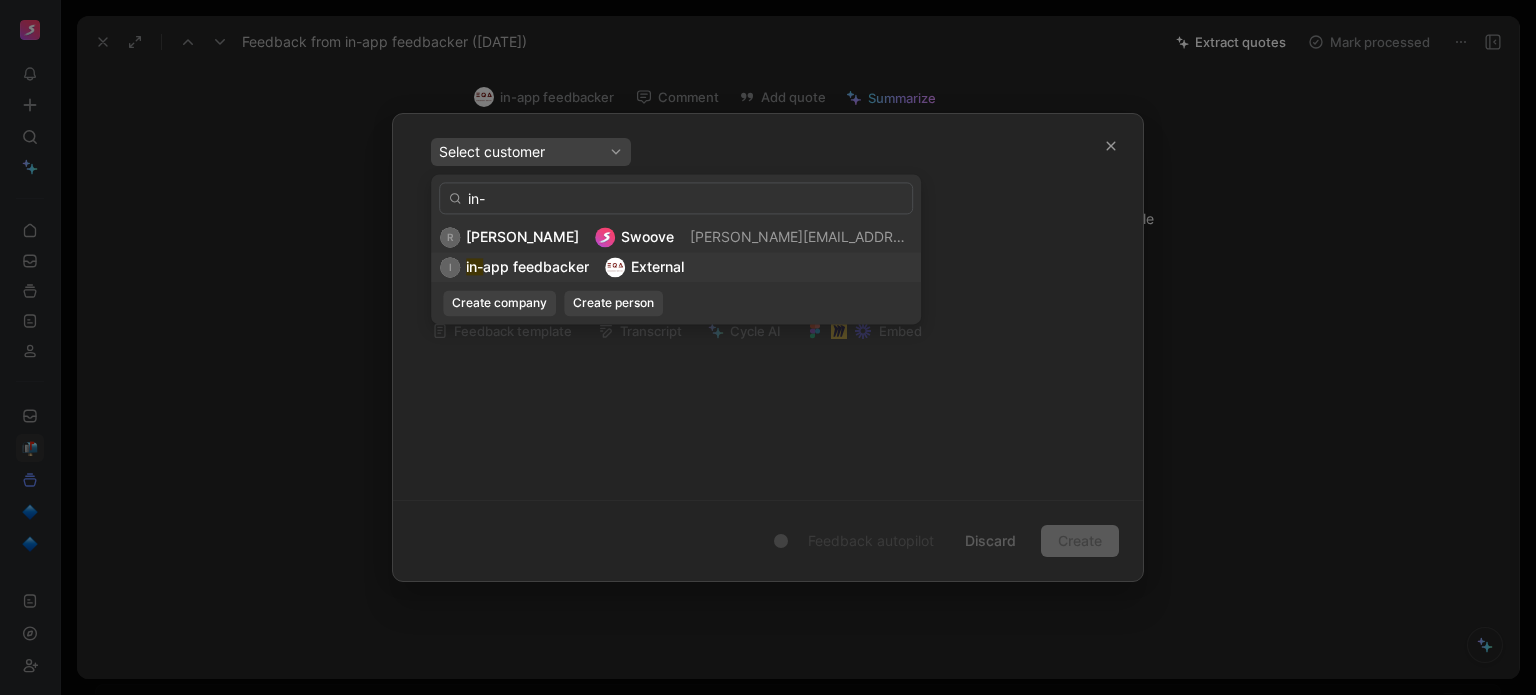 type on "in-" 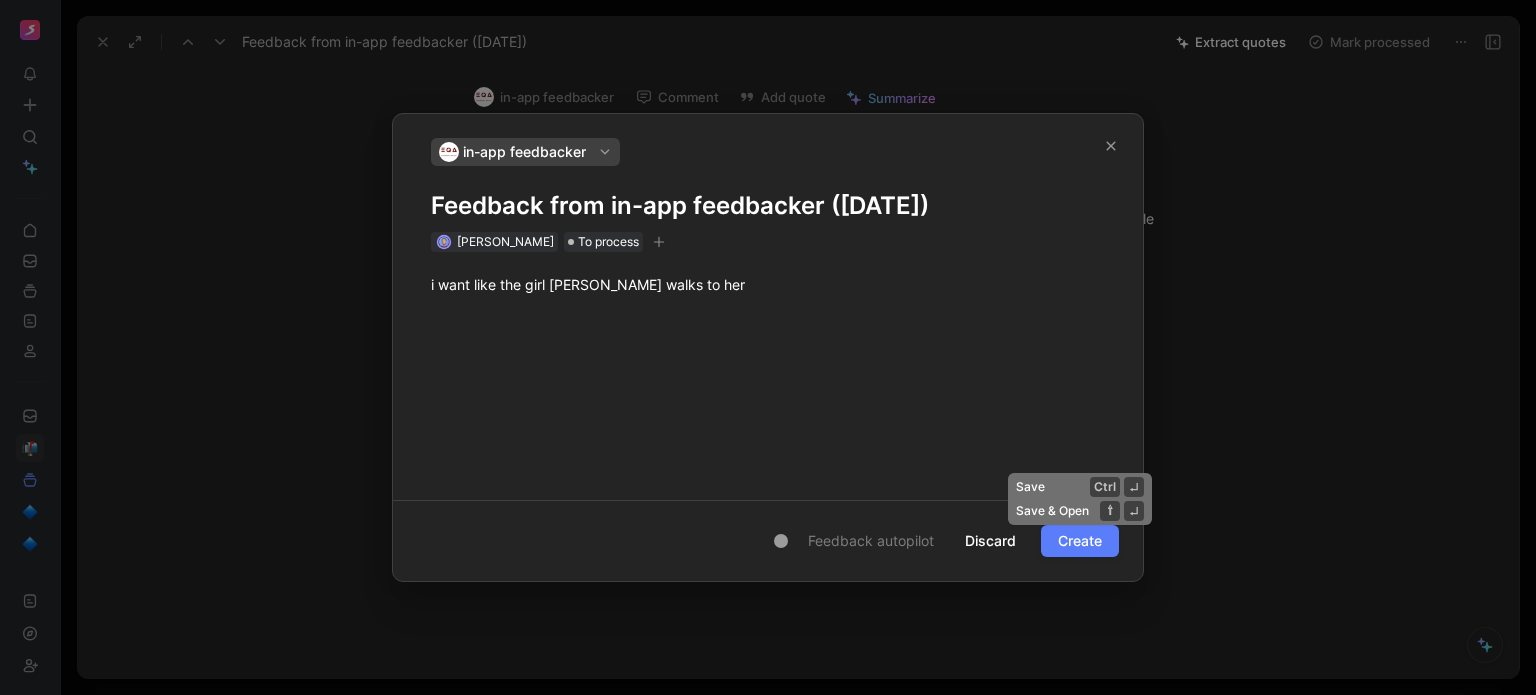 click on "Create" at bounding box center [1080, 541] 